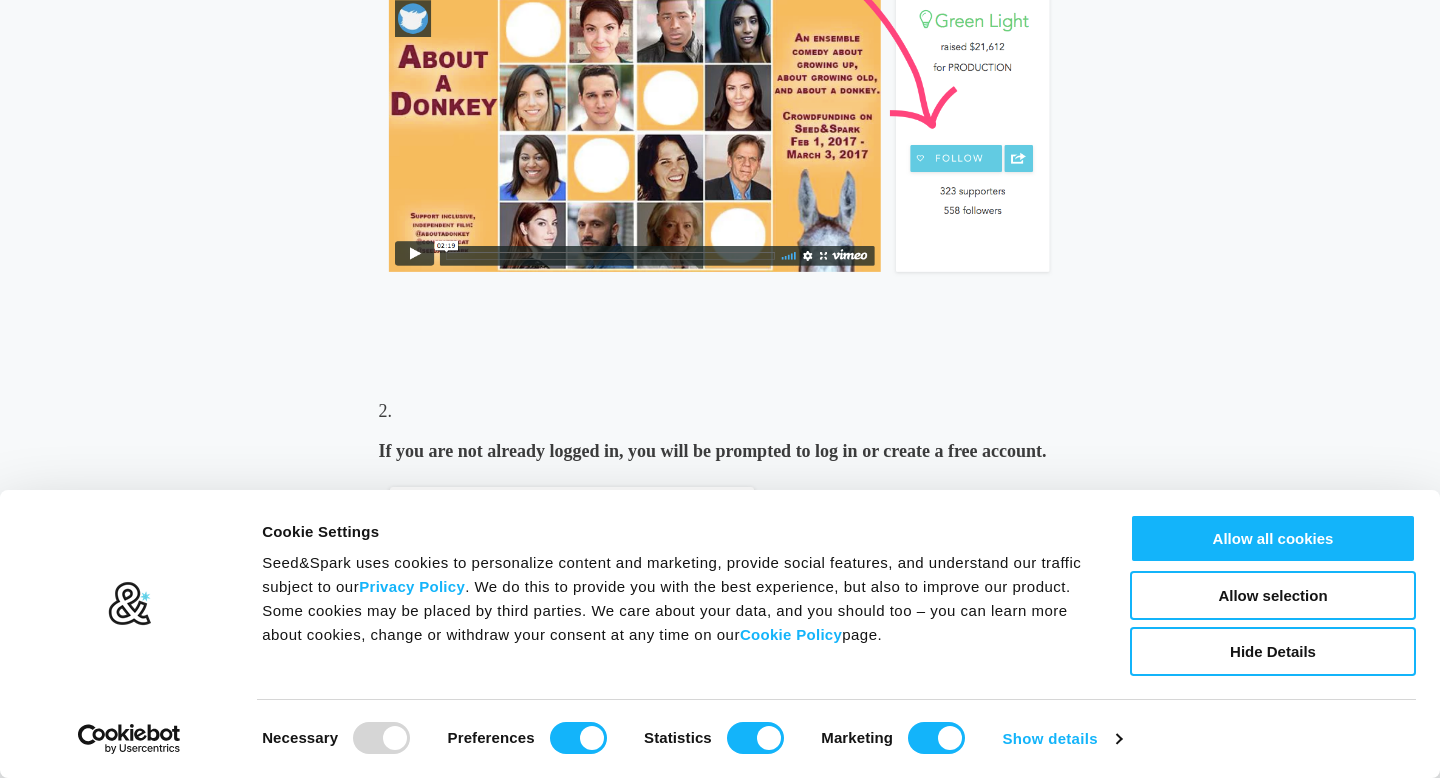 scroll, scrollTop: 2689, scrollLeft: 0, axis: vertical 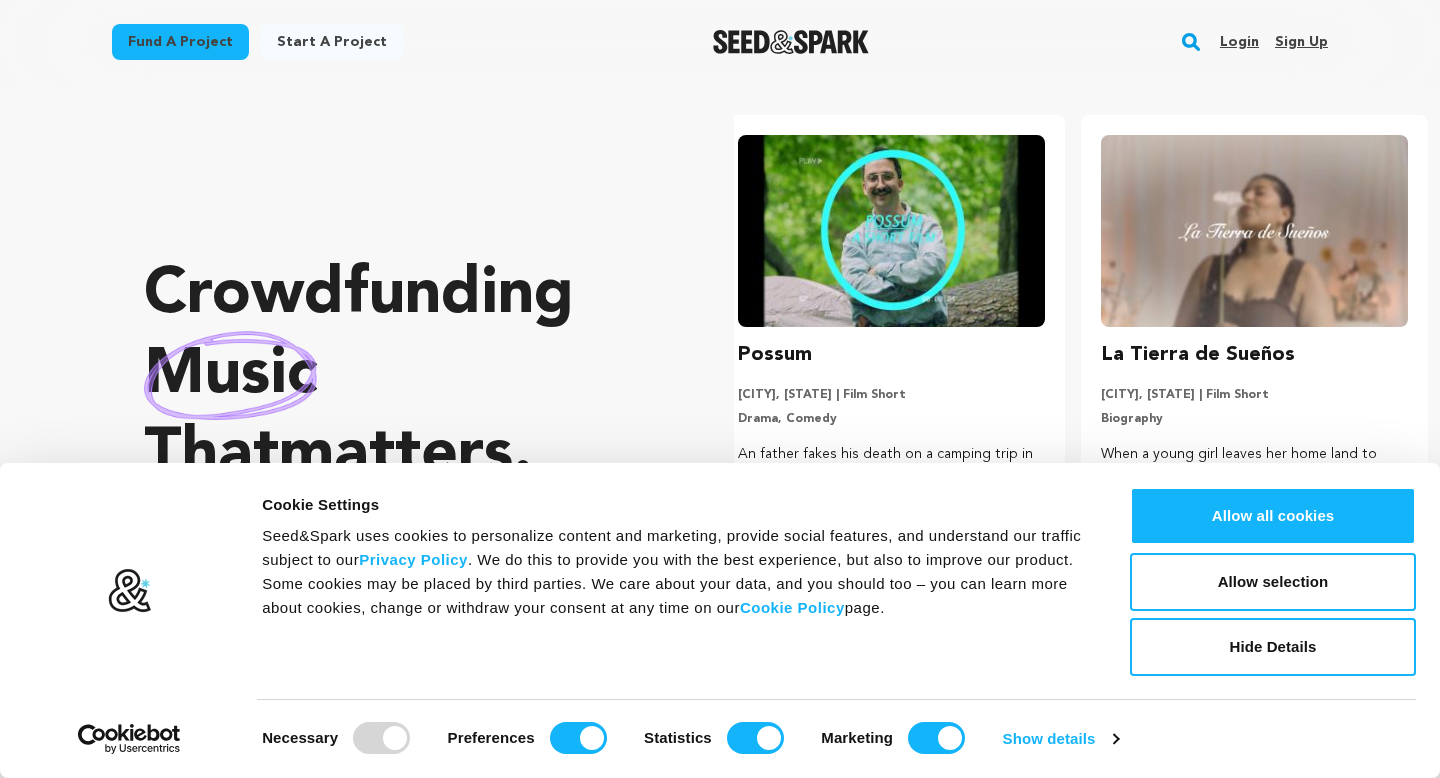click on "Fund a project" at bounding box center (180, 42) 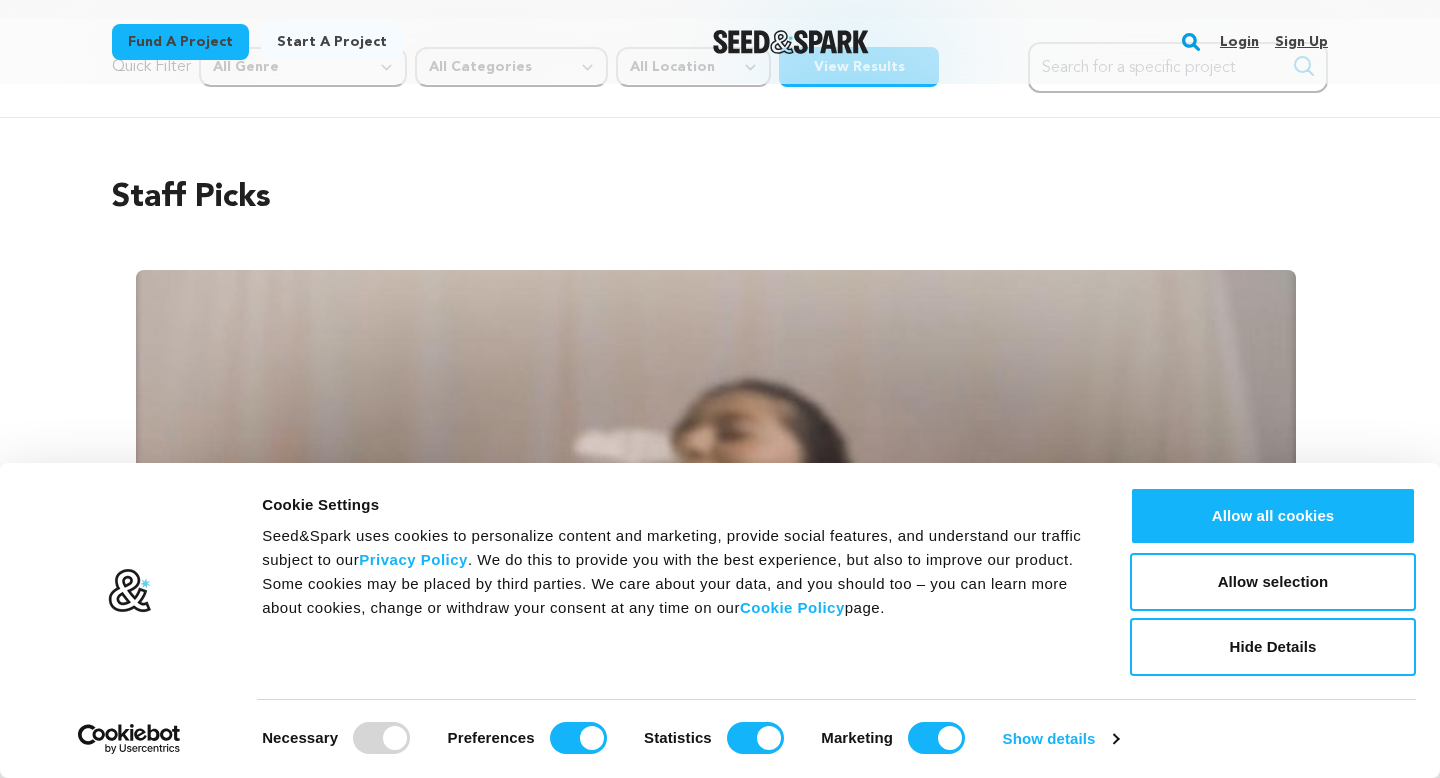 scroll, scrollTop: 80, scrollLeft: 0, axis: vertical 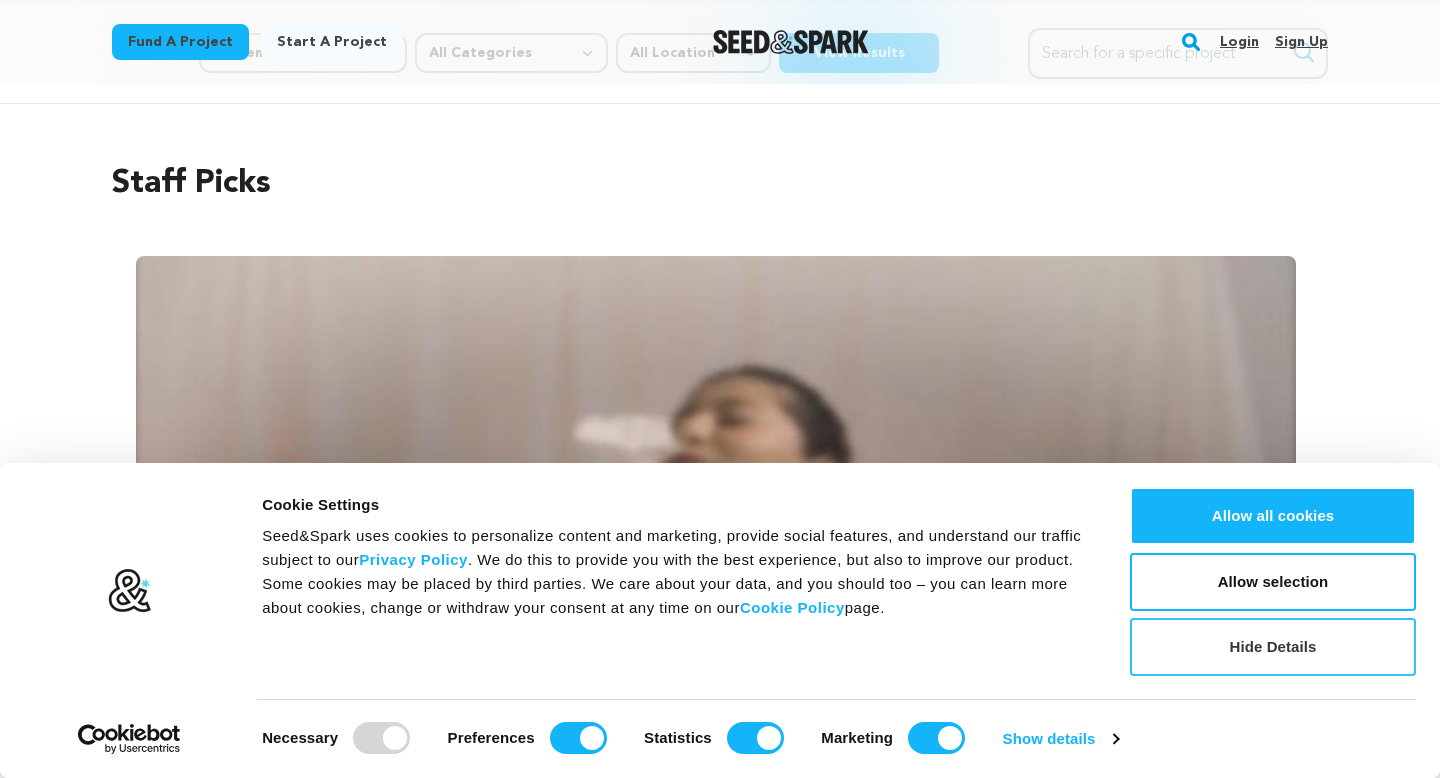 click on "Hide Details" at bounding box center (1273, 647) 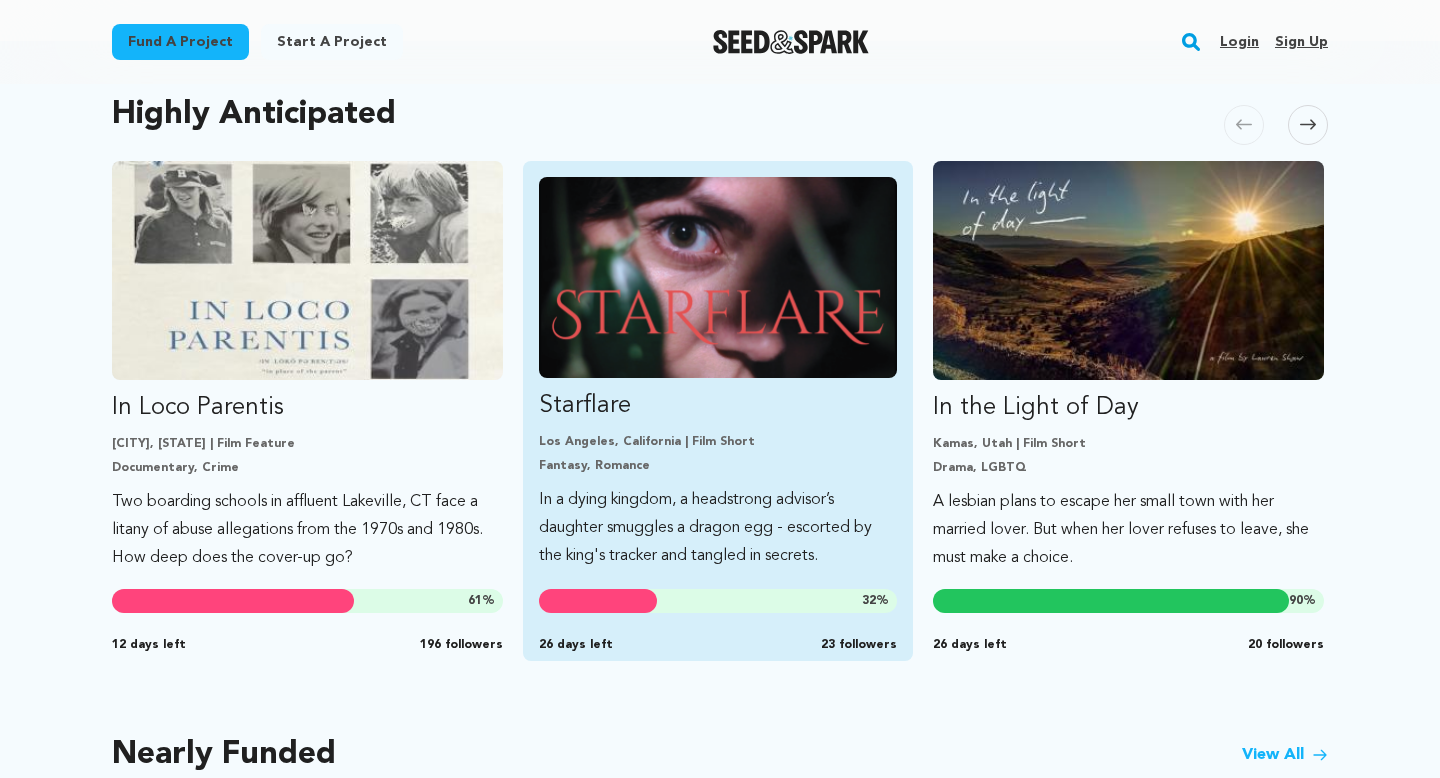 scroll, scrollTop: 1041, scrollLeft: 0, axis: vertical 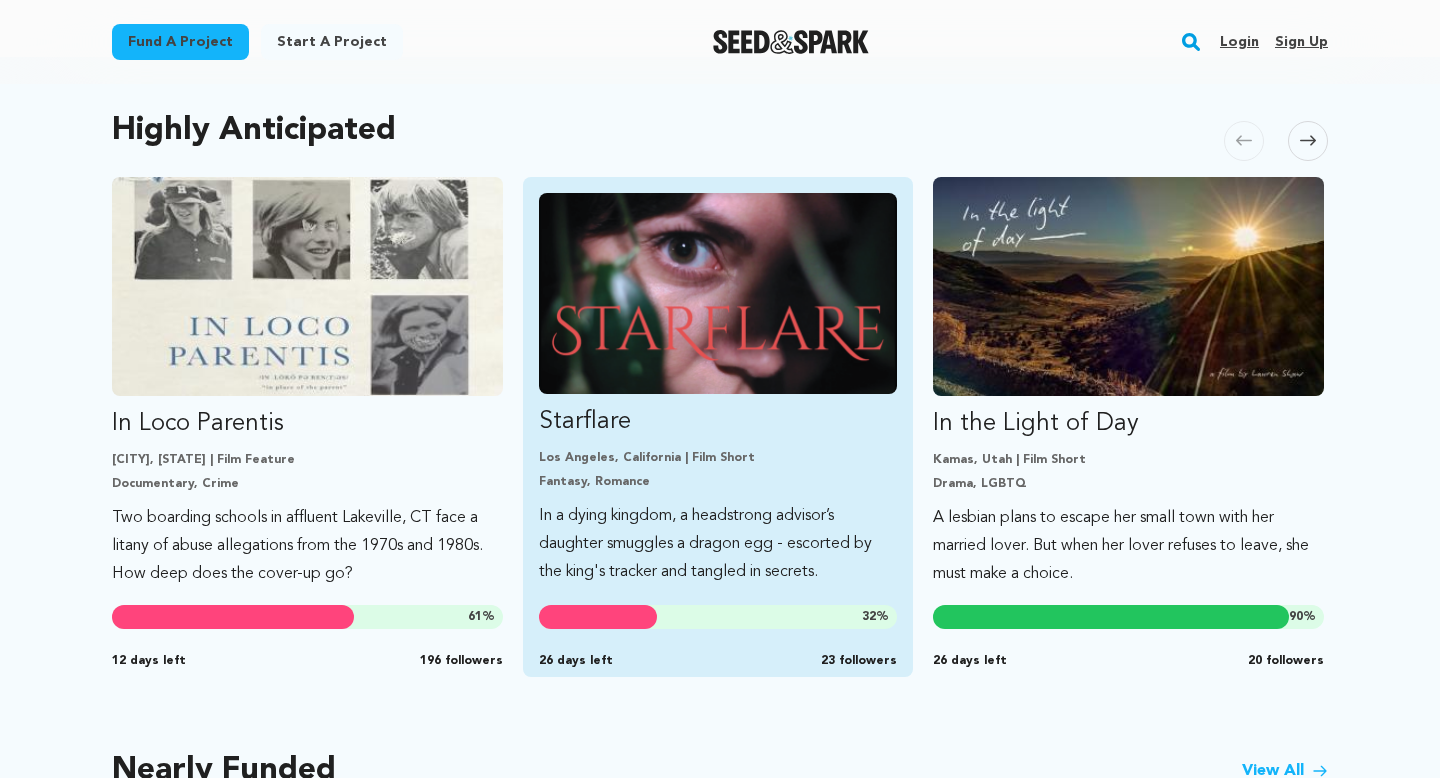click at bounding box center [718, 293] 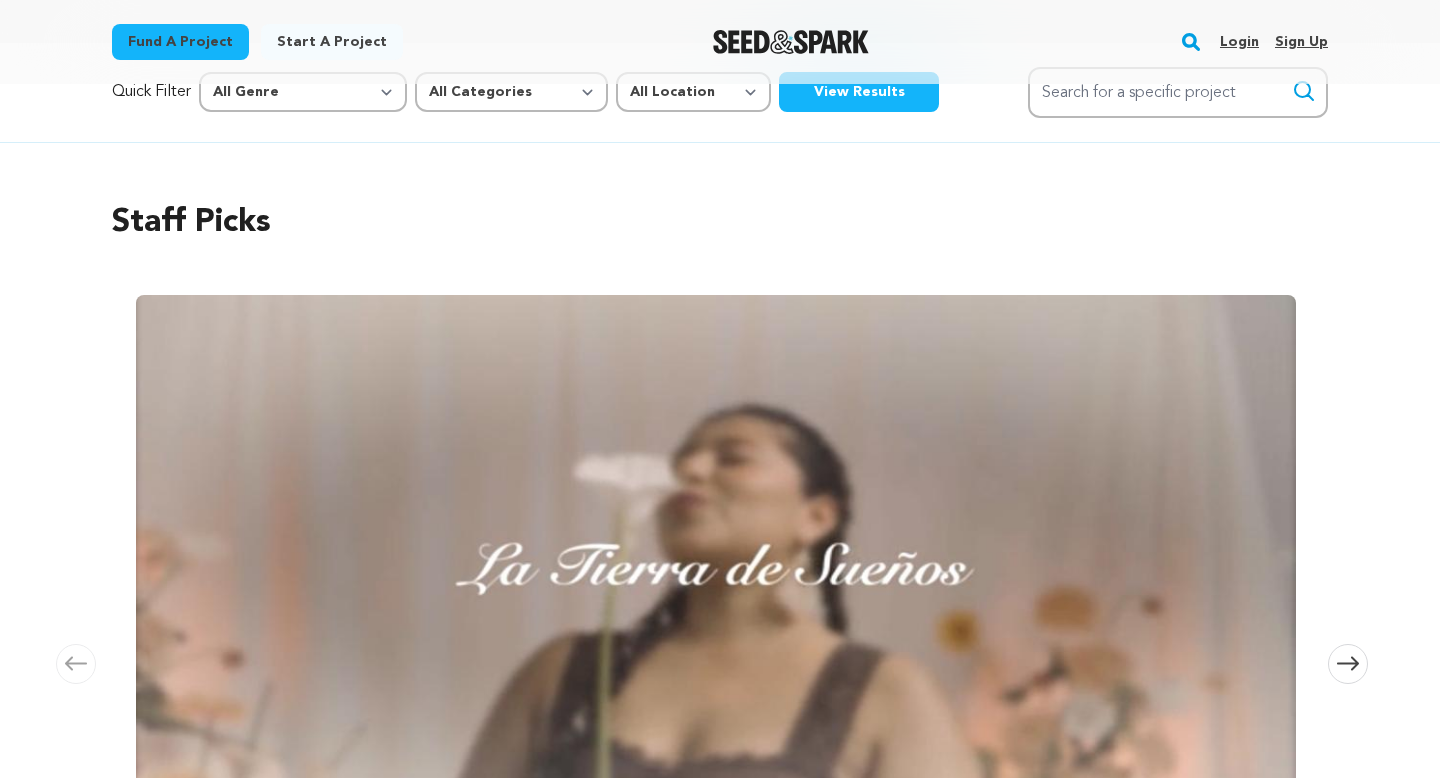 scroll, scrollTop: 18, scrollLeft: 0, axis: vertical 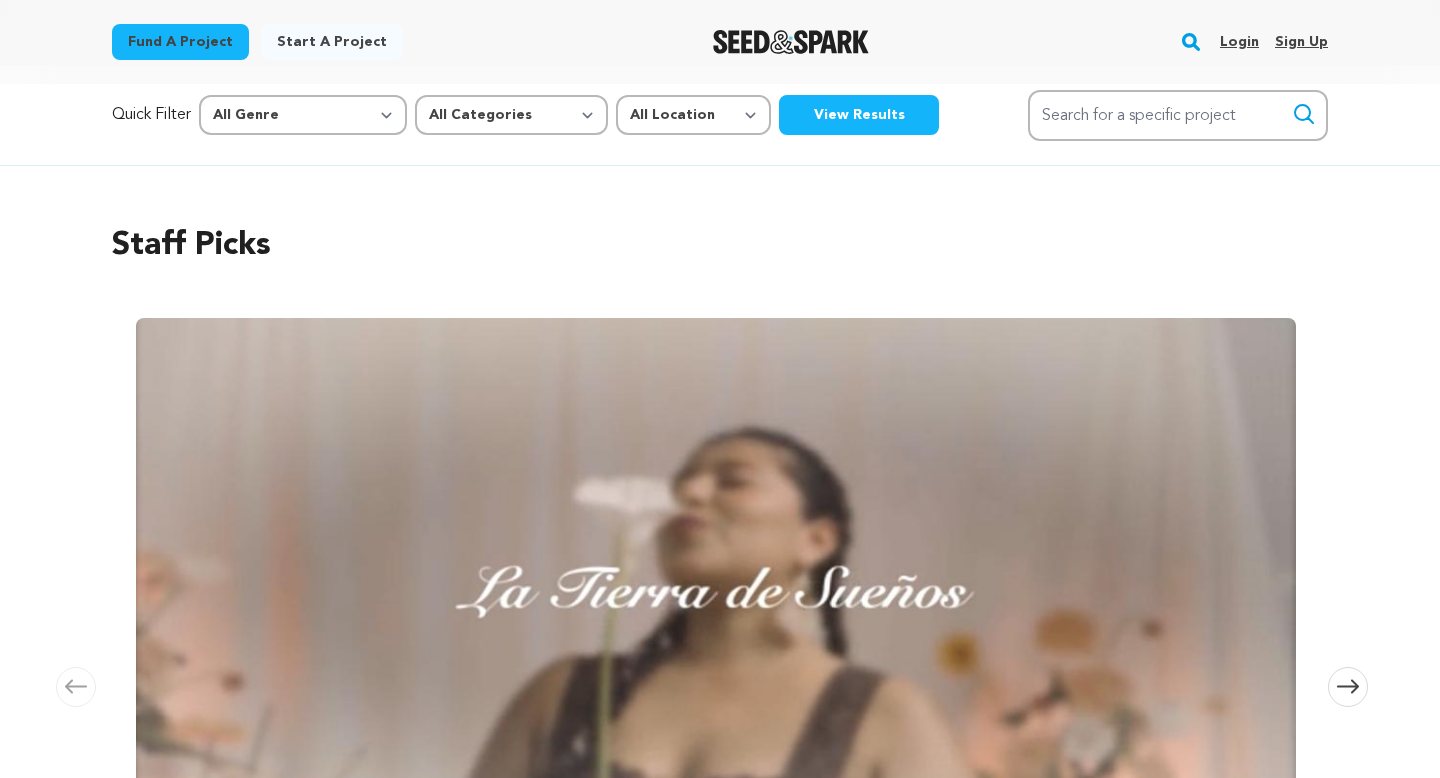 click on "View Results" at bounding box center [859, 115] 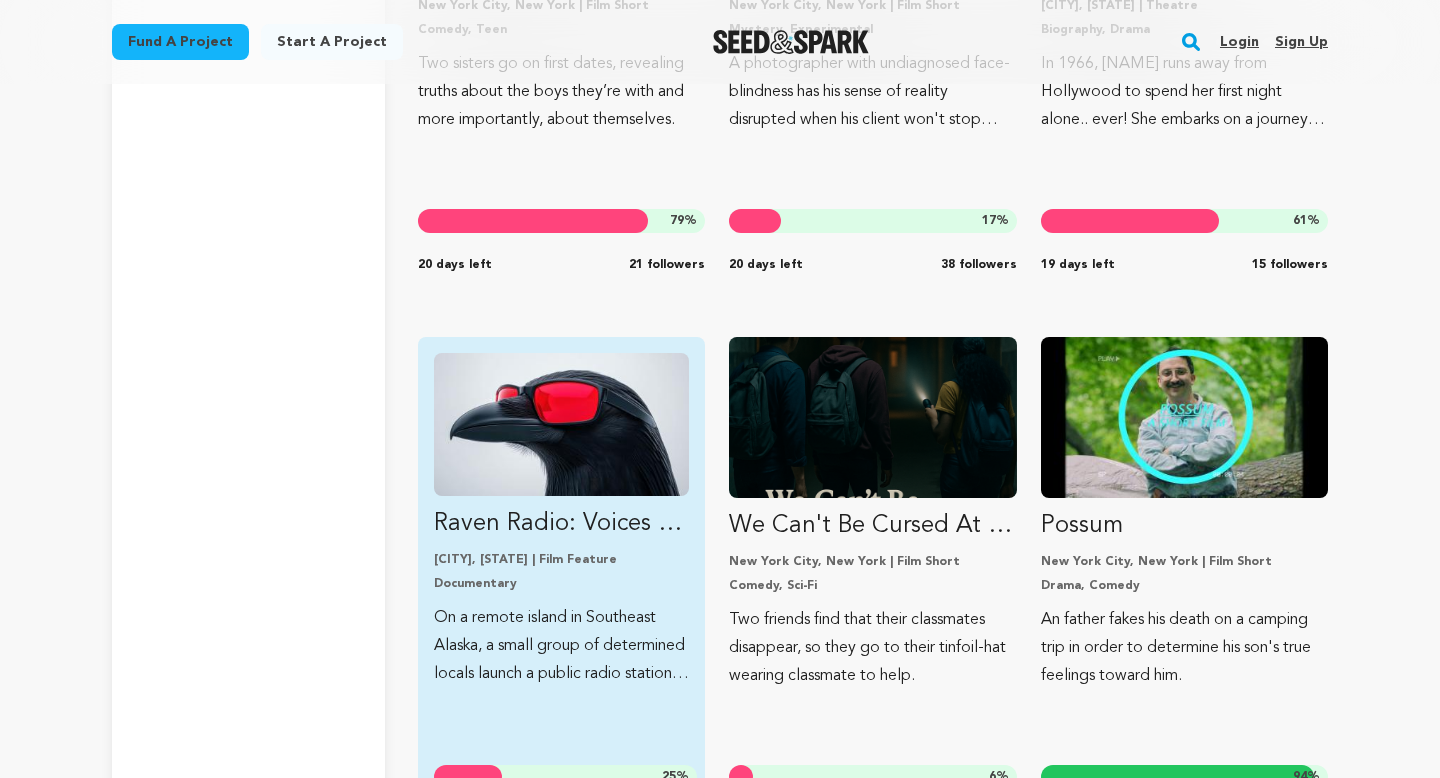 click at bounding box center [561, 424] 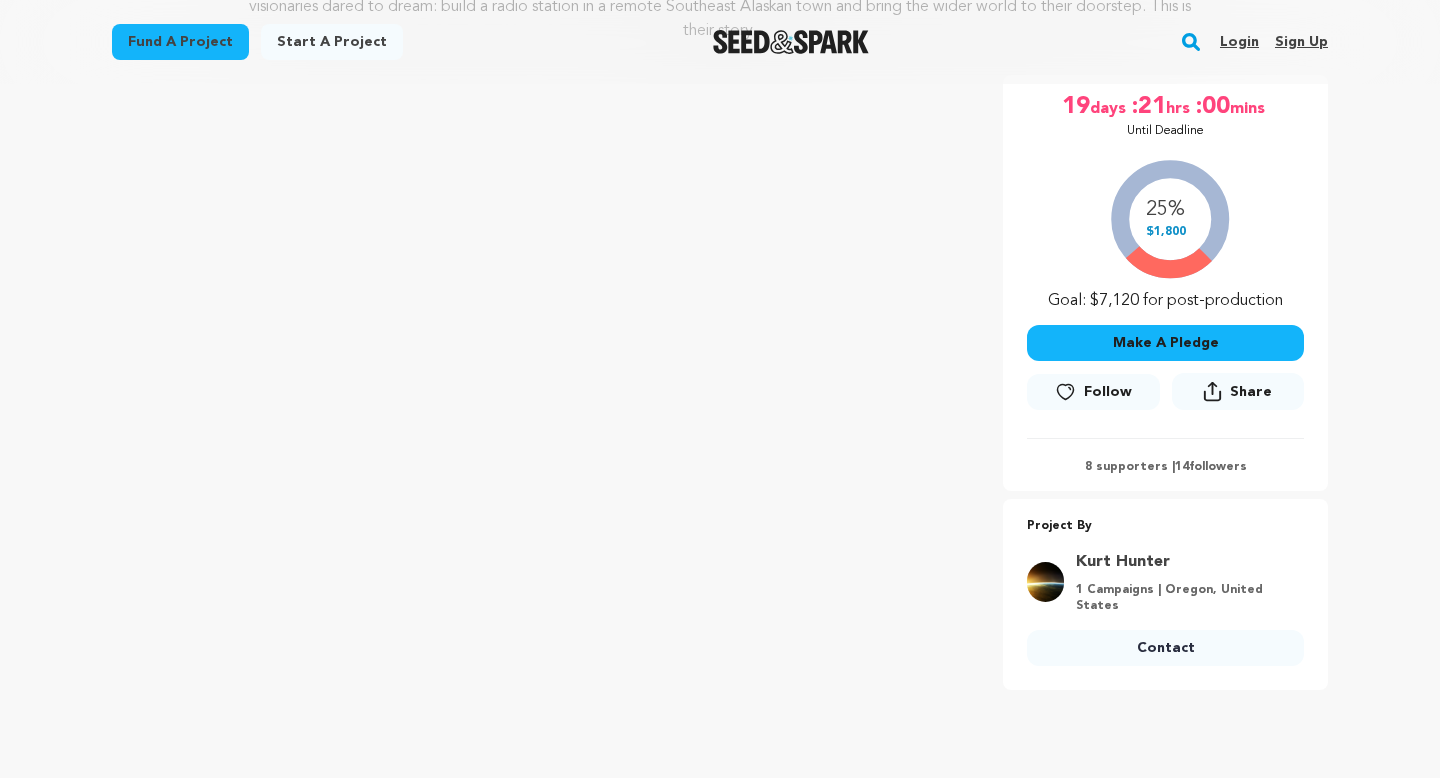 scroll, scrollTop: 313, scrollLeft: 0, axis: vertical 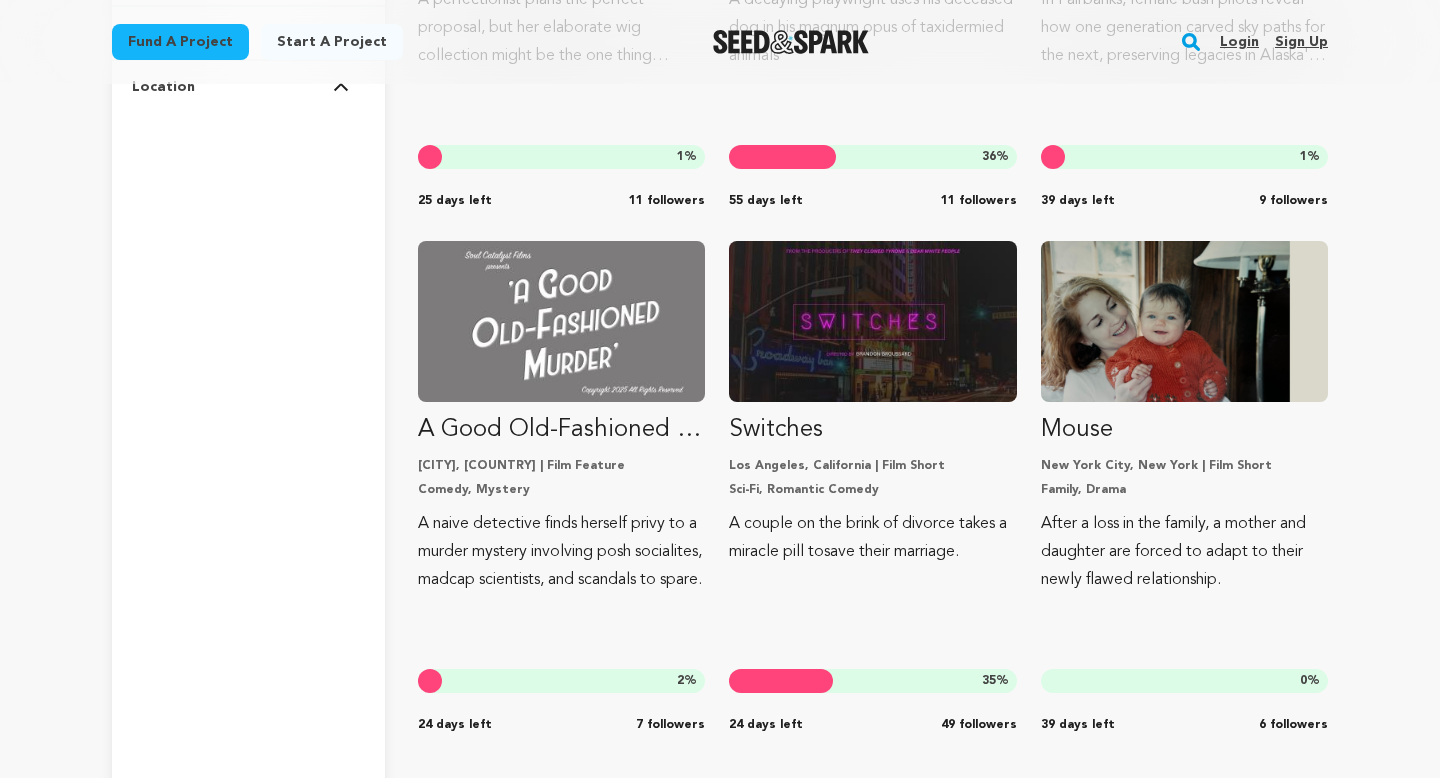 click at bounding box center [872, 321] 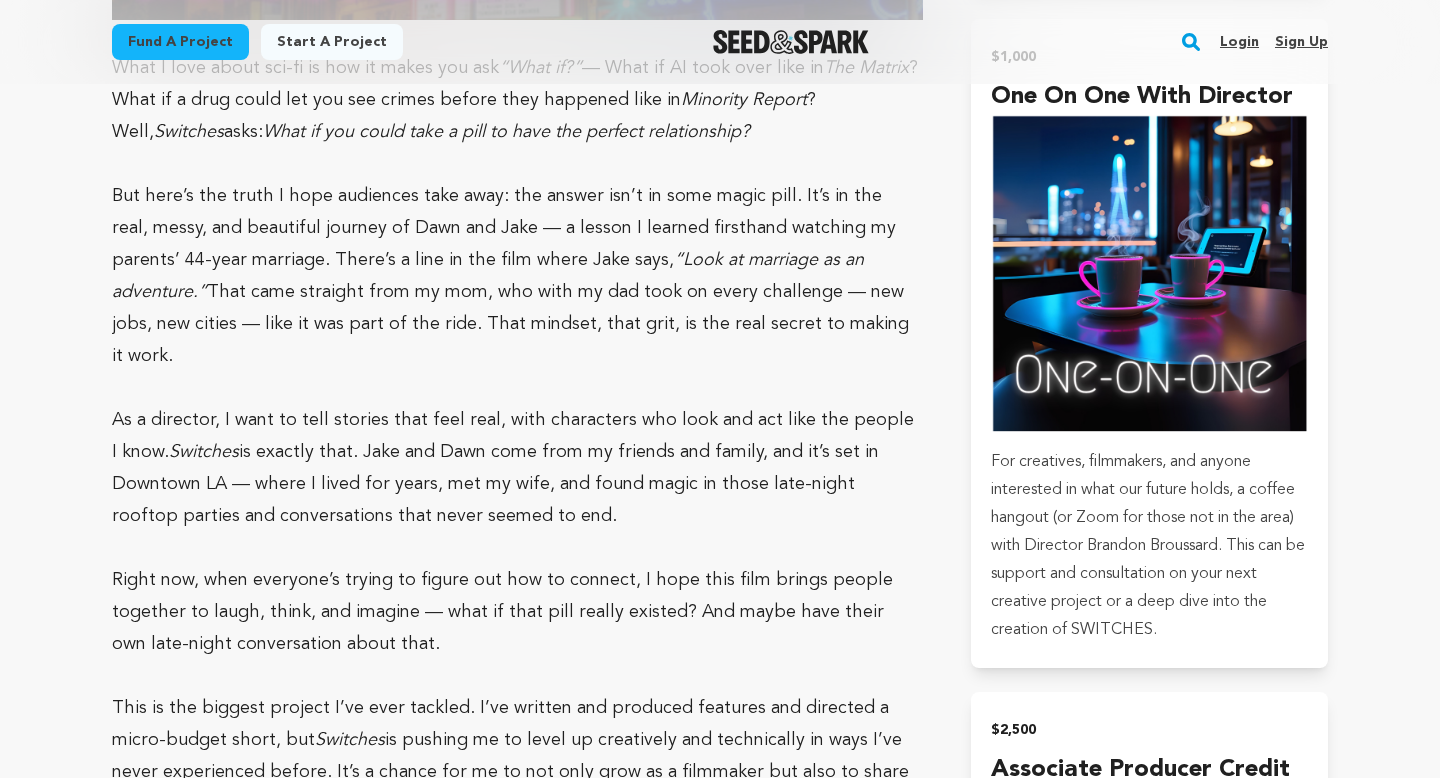 scroll, scrollTop: 4260, scrollLeft: 0, axis: vertical 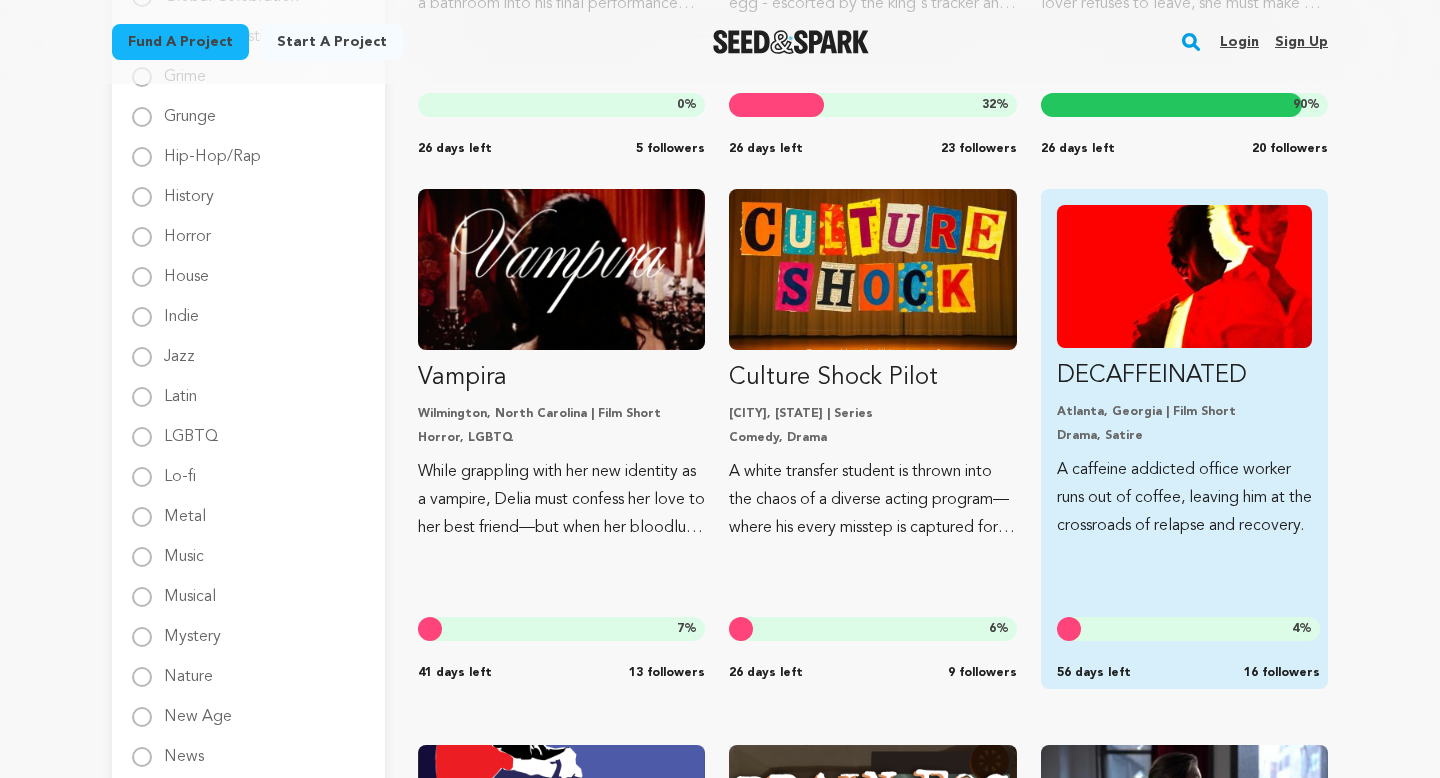 click at bounding box center [1184, 276] 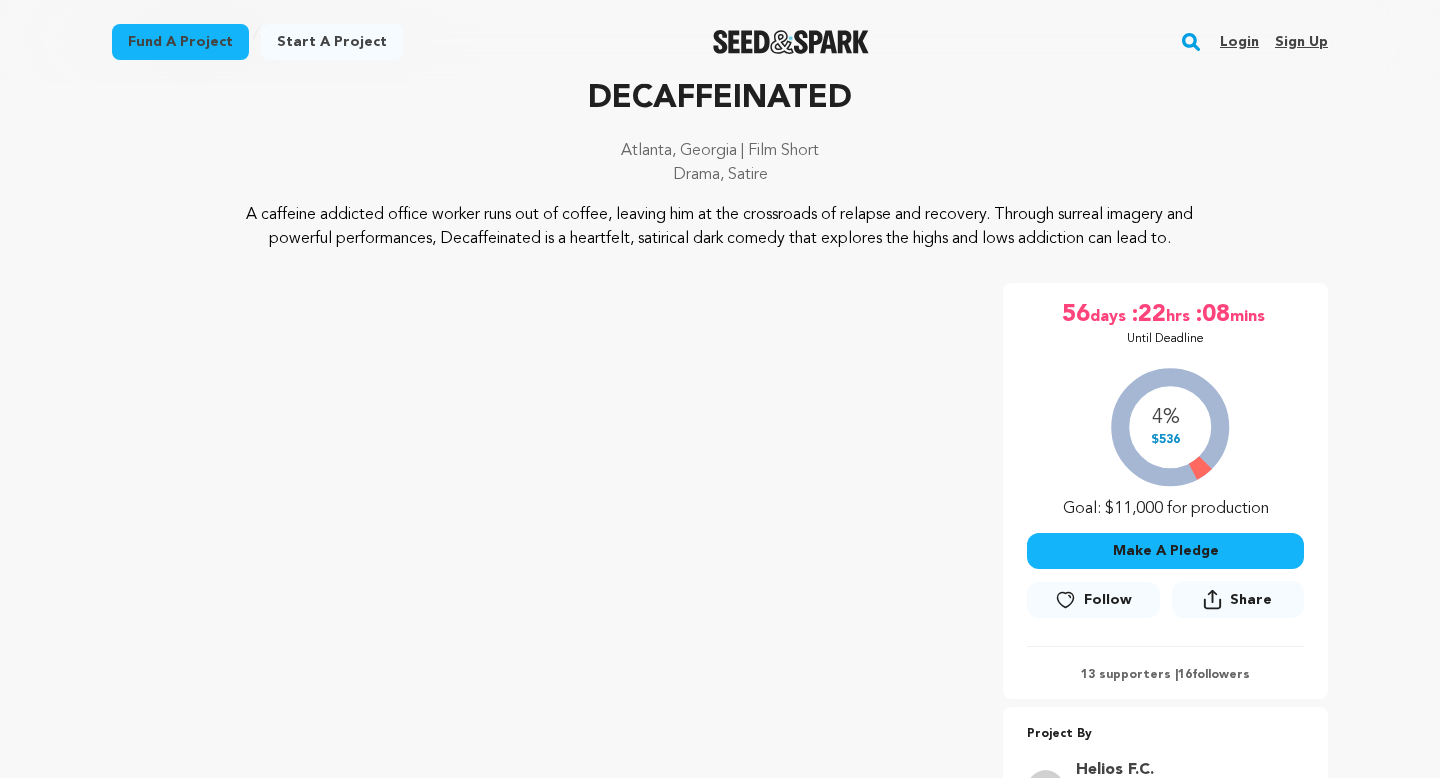 scroll, scrollTop: 0, scrollLeft: 0, axis: both 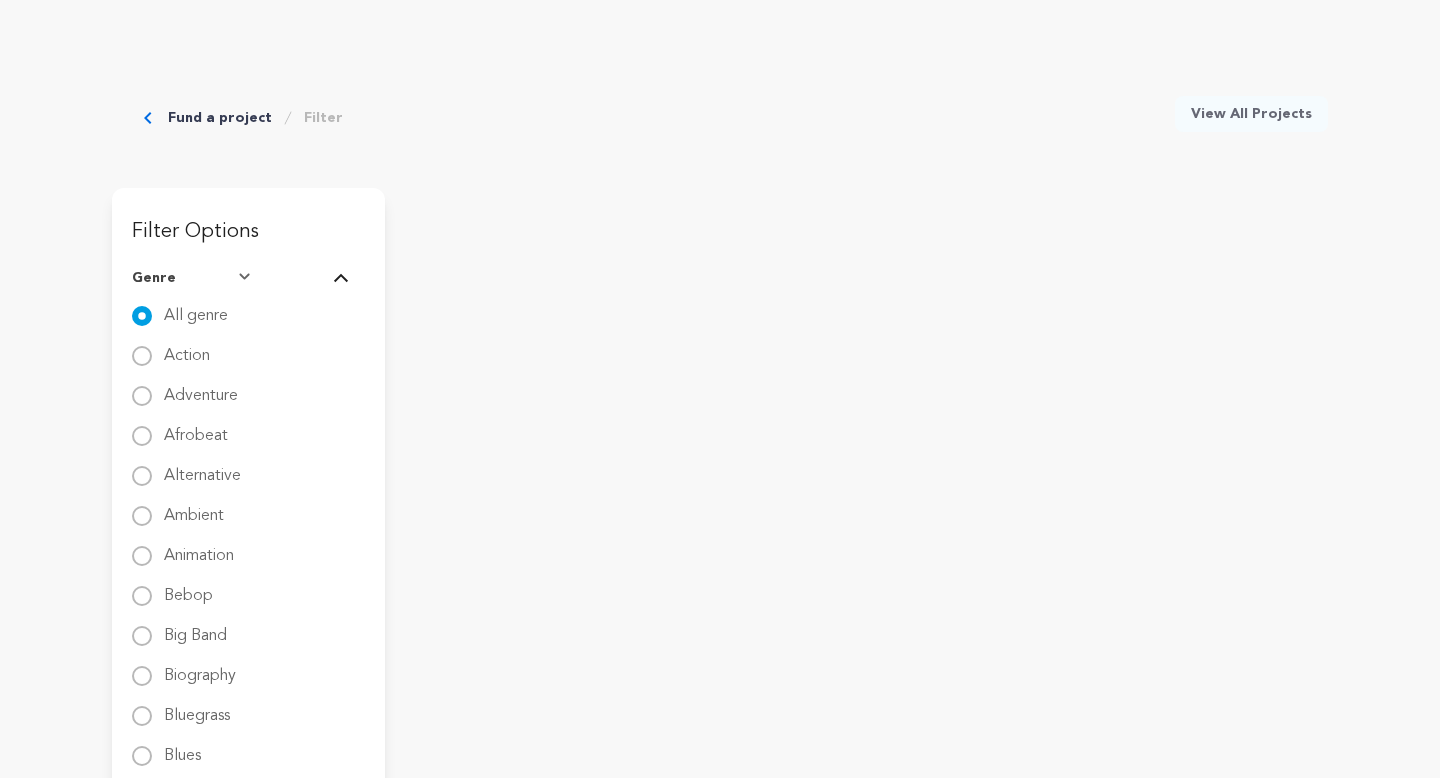 radio on "true" 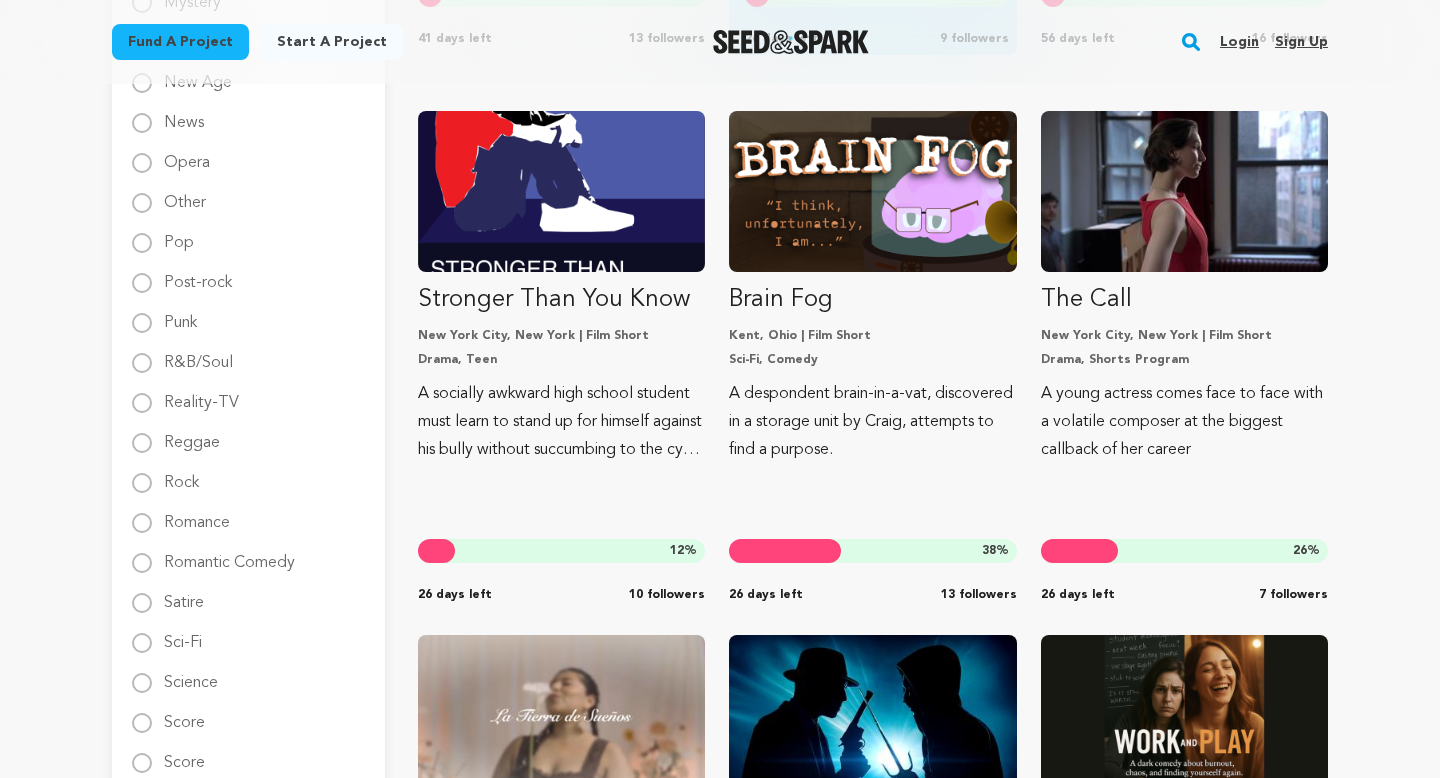 scroll, scrollTop: 2358, scrollLeft: 0, axis: vertical 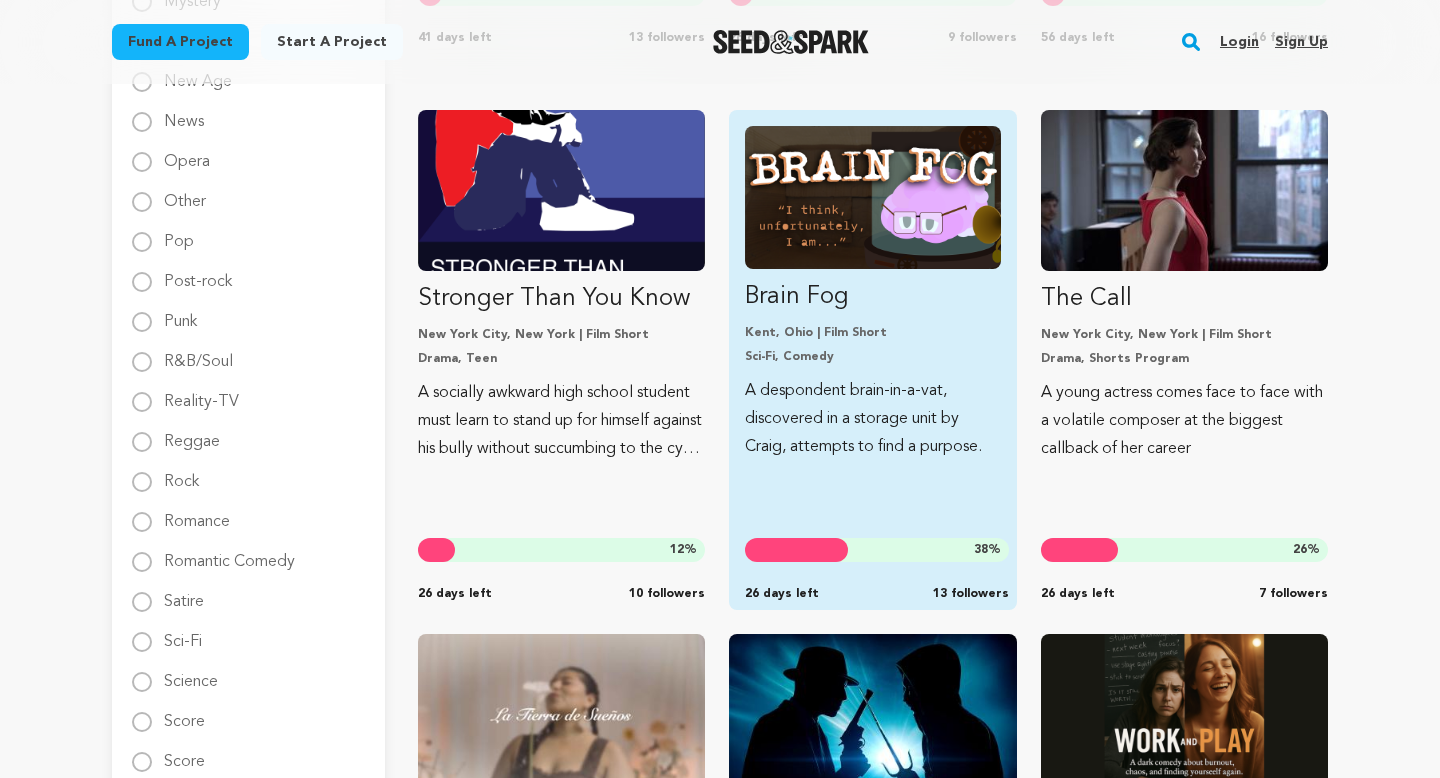 click at bounding box center (872, 197) 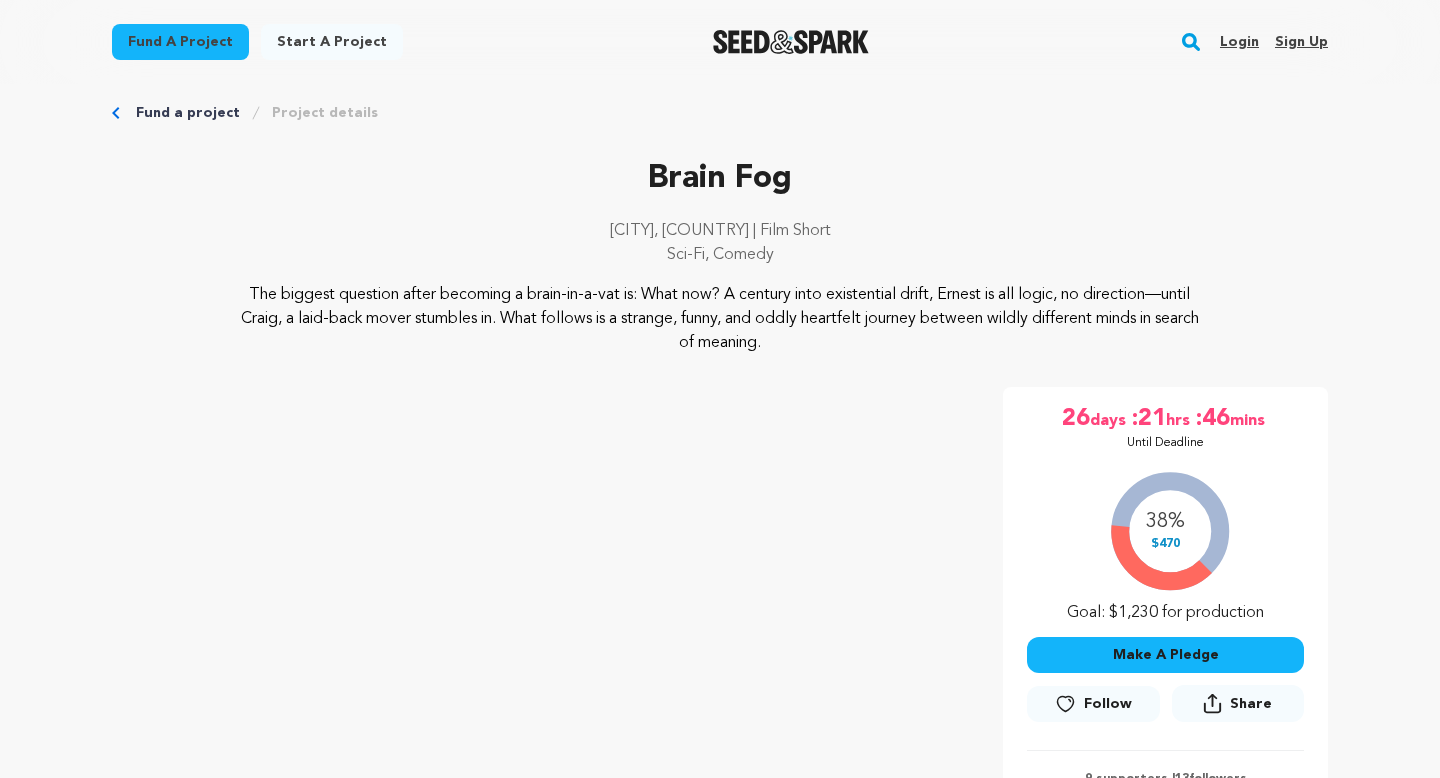 scroll, scrollTop: 28, scrollLeft: 0, axis: vertical 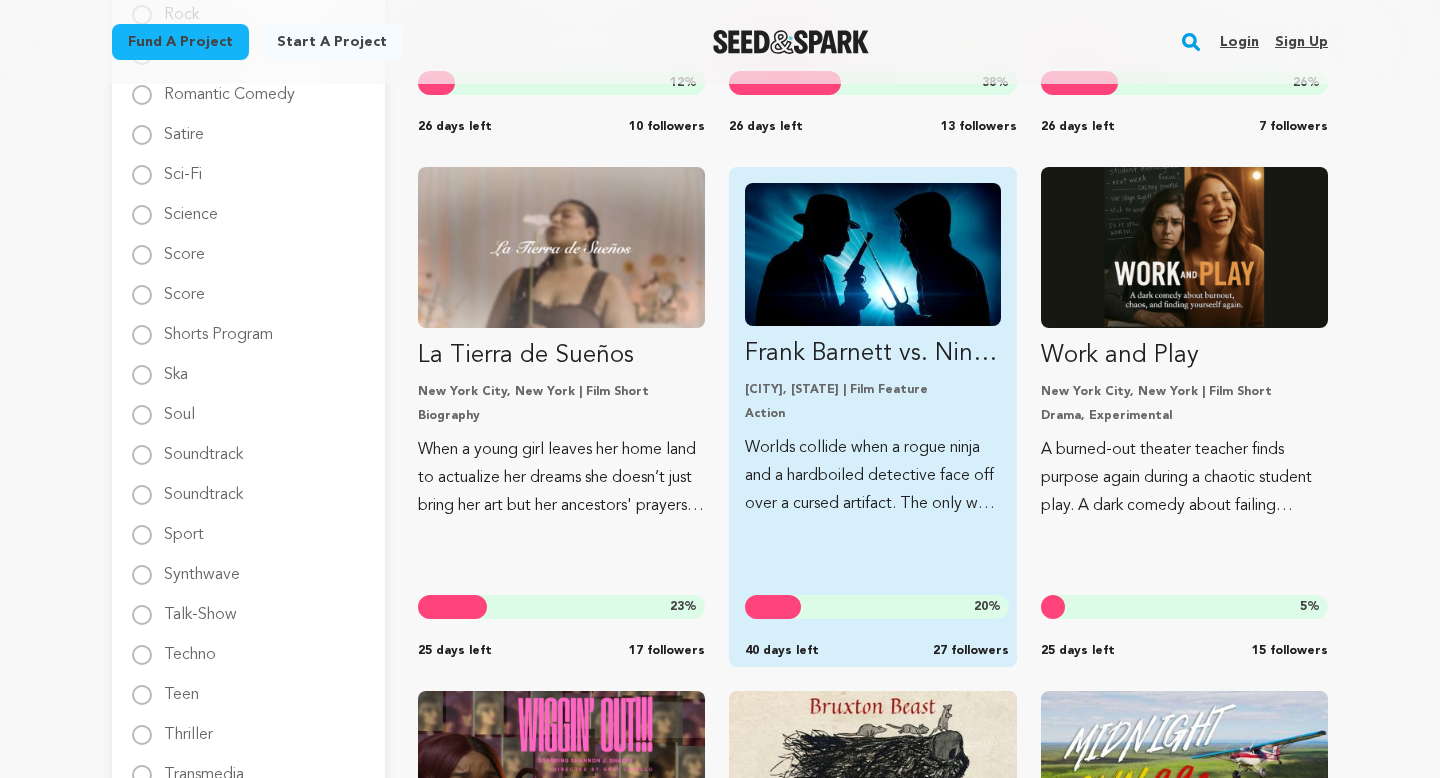 click at bounding box center [872, 254] 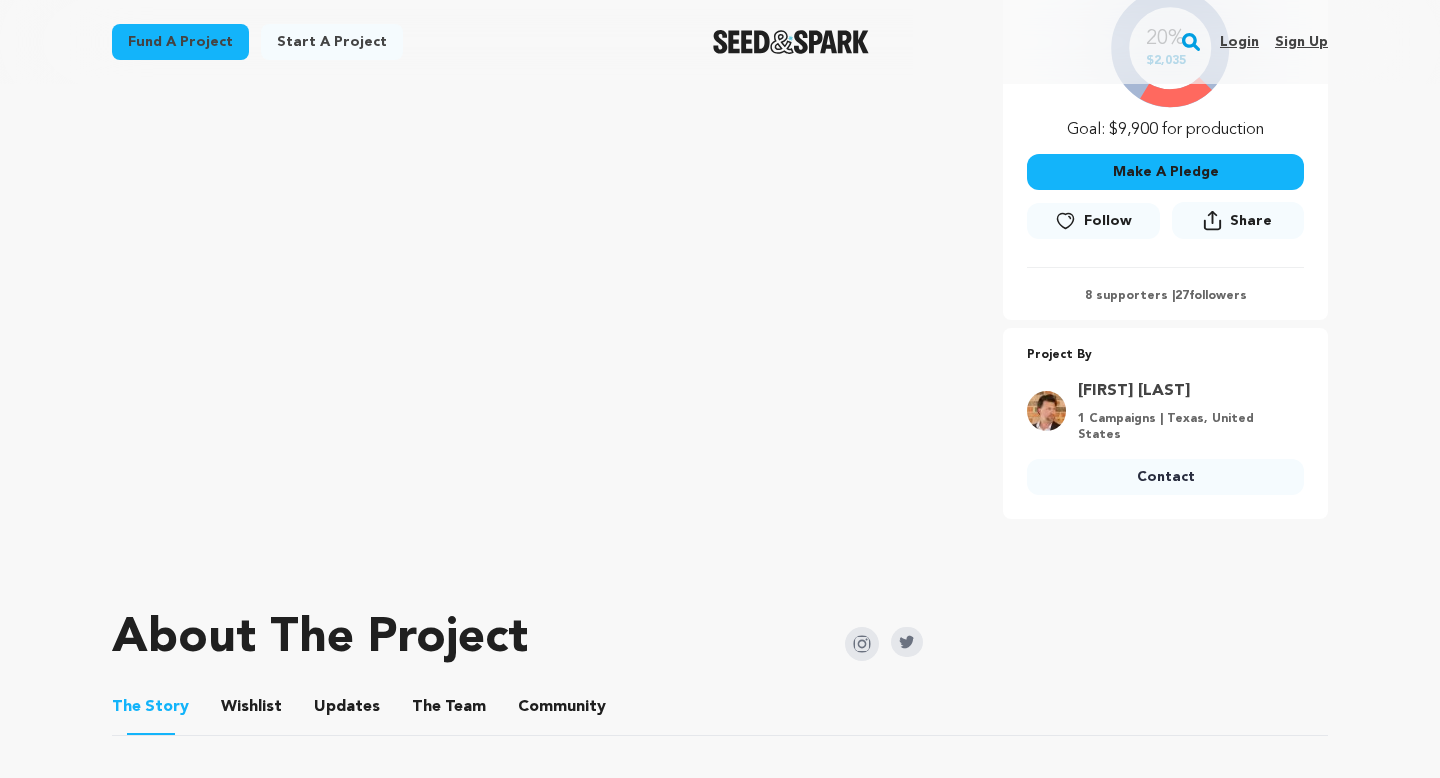 scroll, scrollTop: 482, scrollLeft: 0, axis: vertical 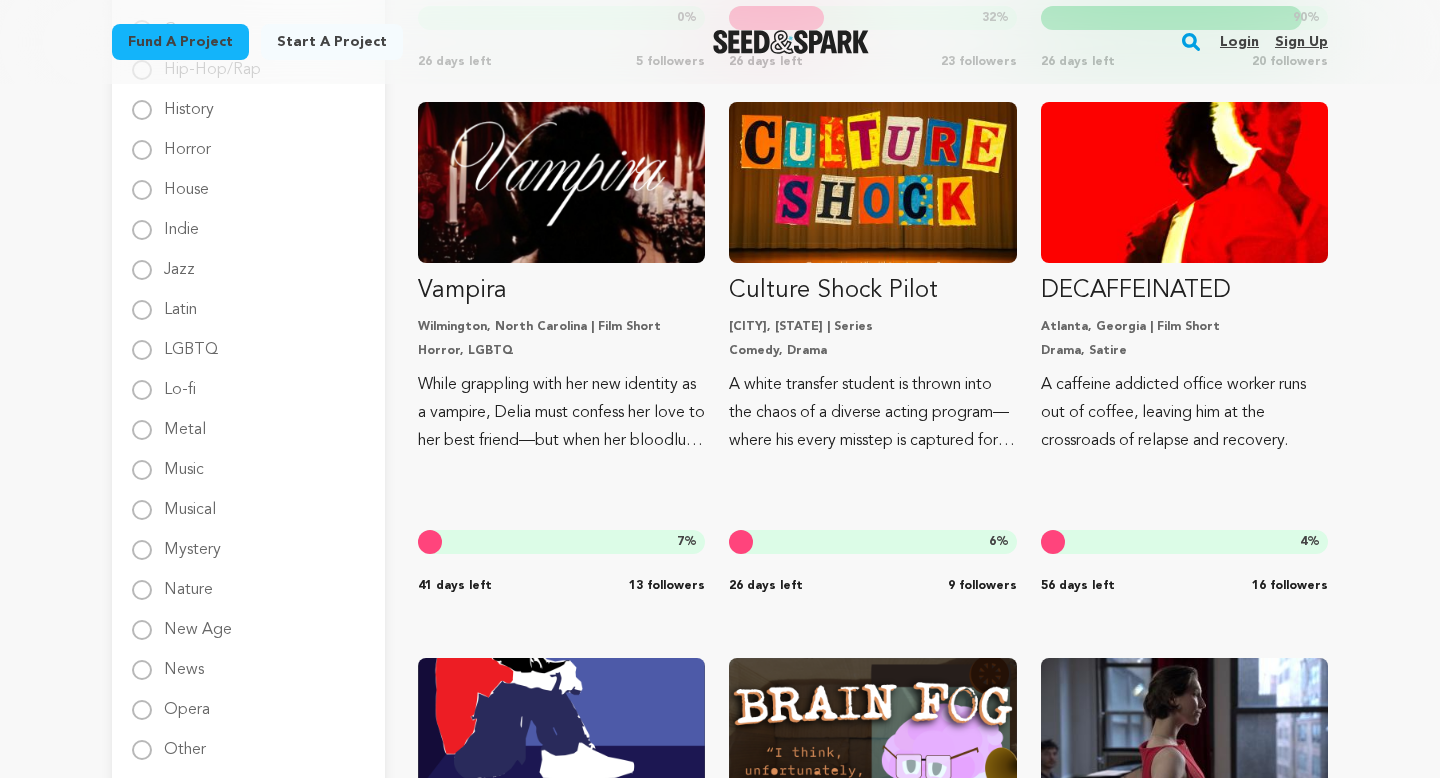 click on "Horror" at bounding box center (248, 150) 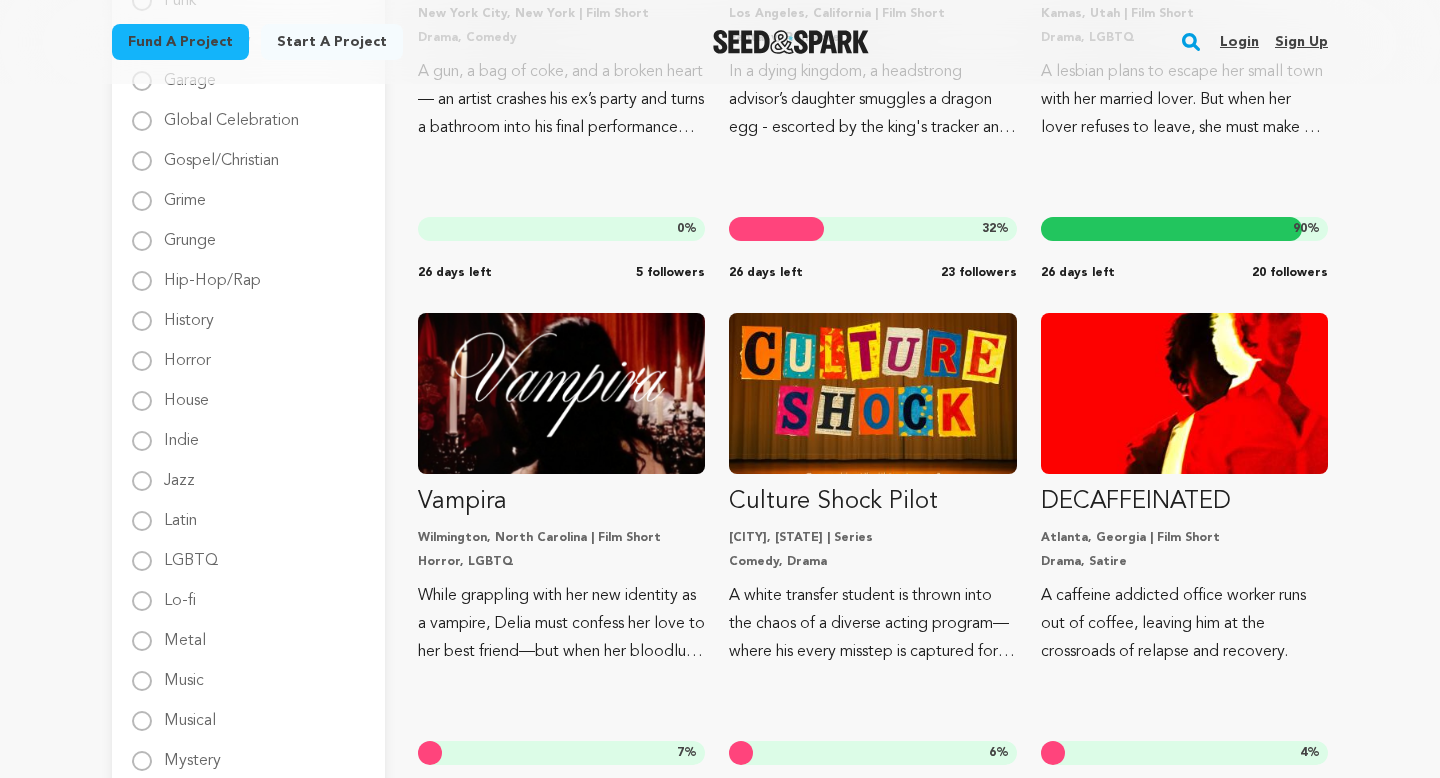 click on "All genre
Action
Adventure
Afrobeat" at bounding box center [248, 481] 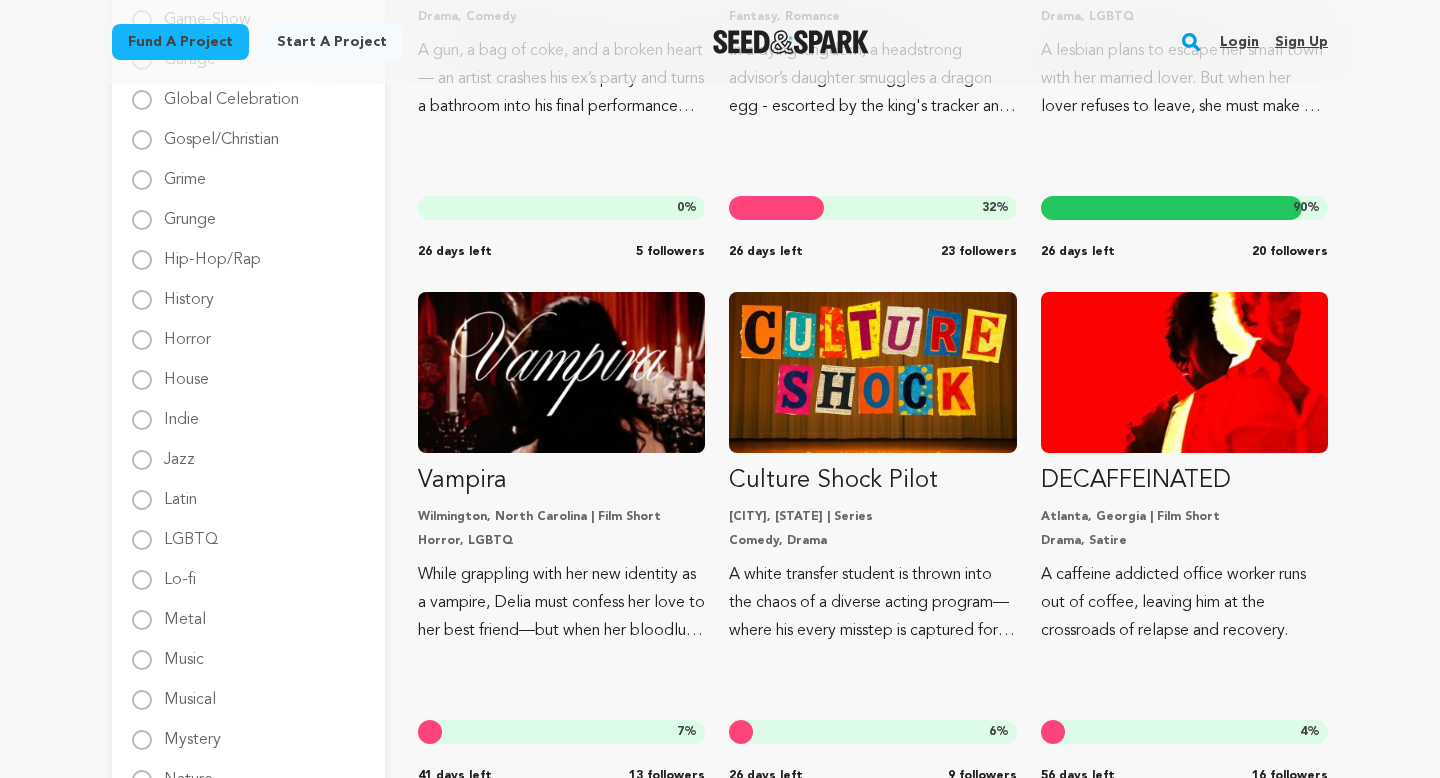 scroll, scrollTop: 1635, scrollLeft: 0, axis: vertical 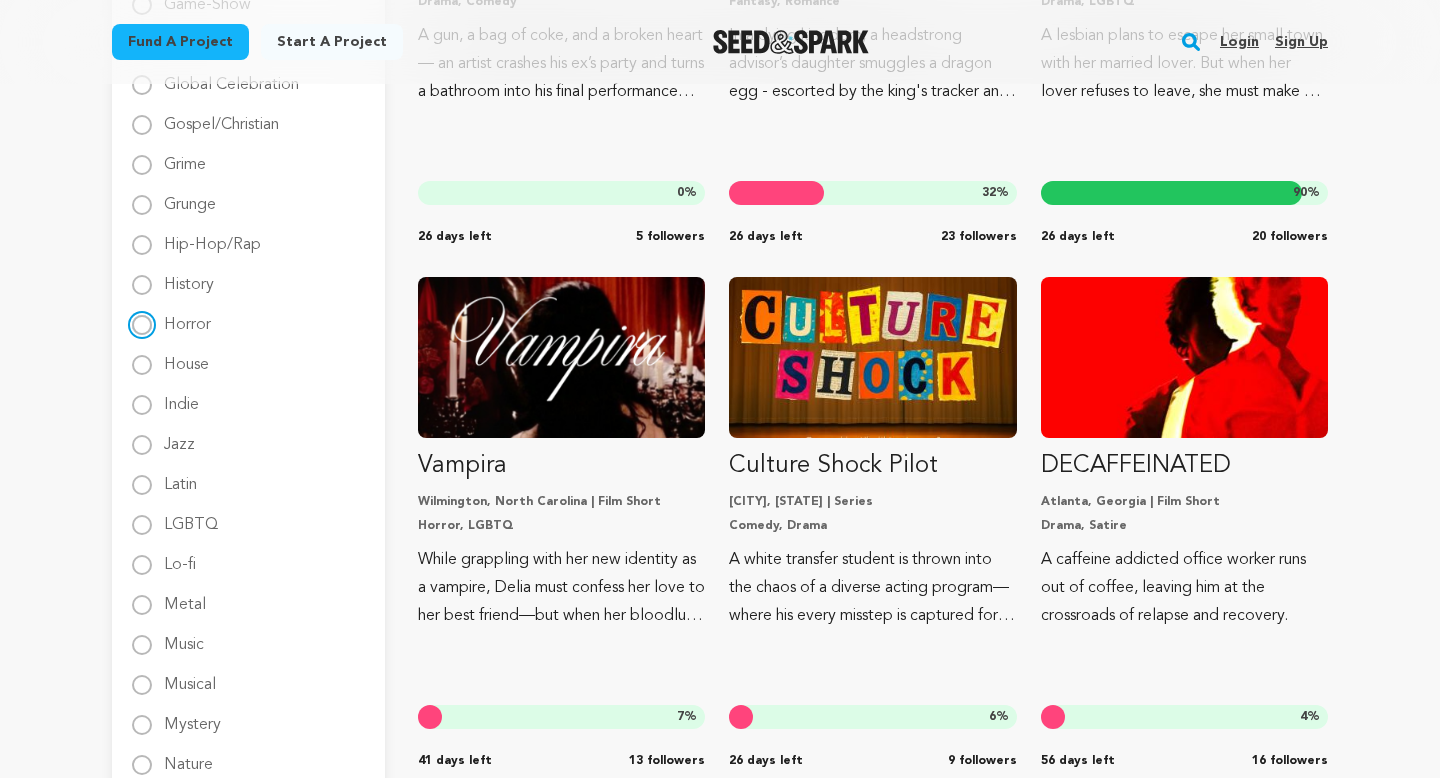 click on "Horror" at bounding box center [142, 325] 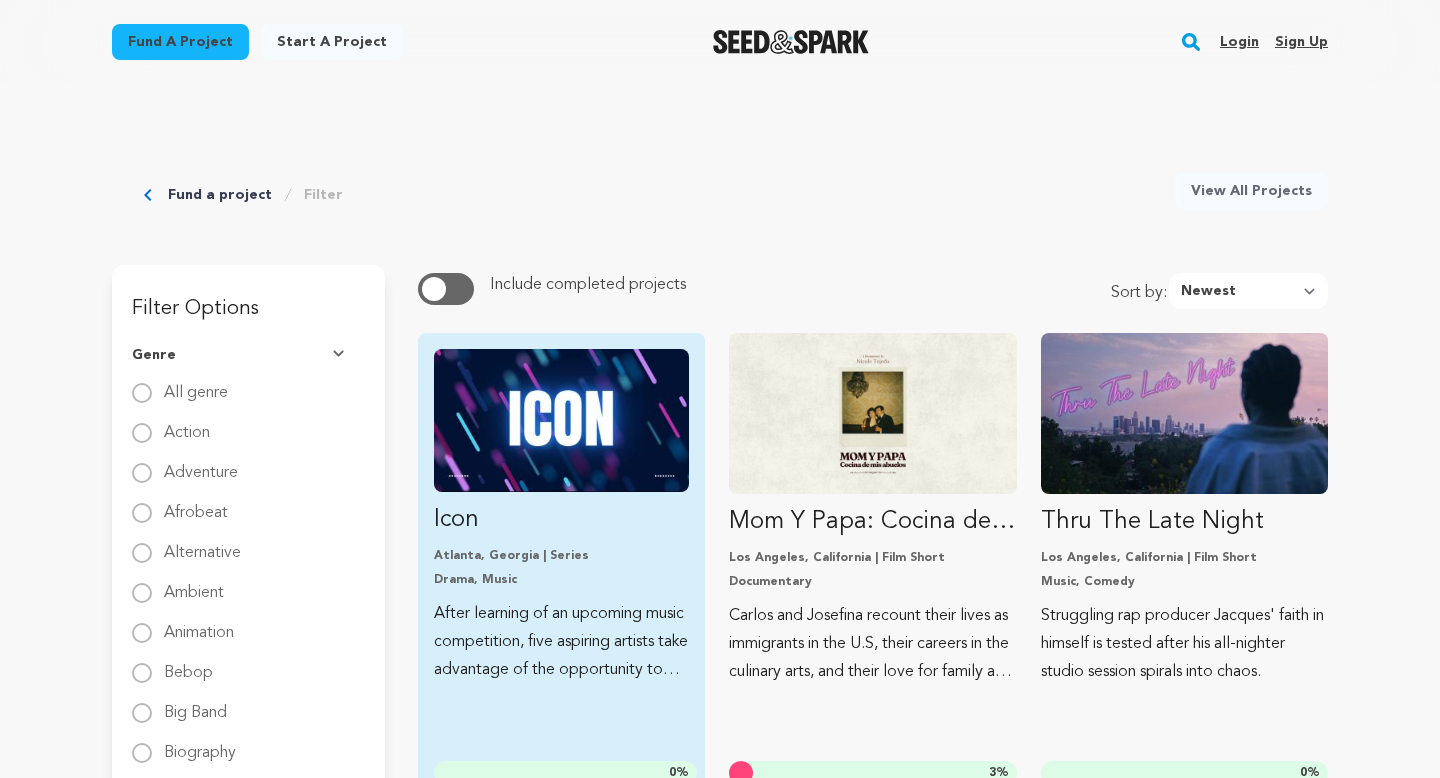 scroll, scrollTop: 0, scrollLeft: 0, axis: both 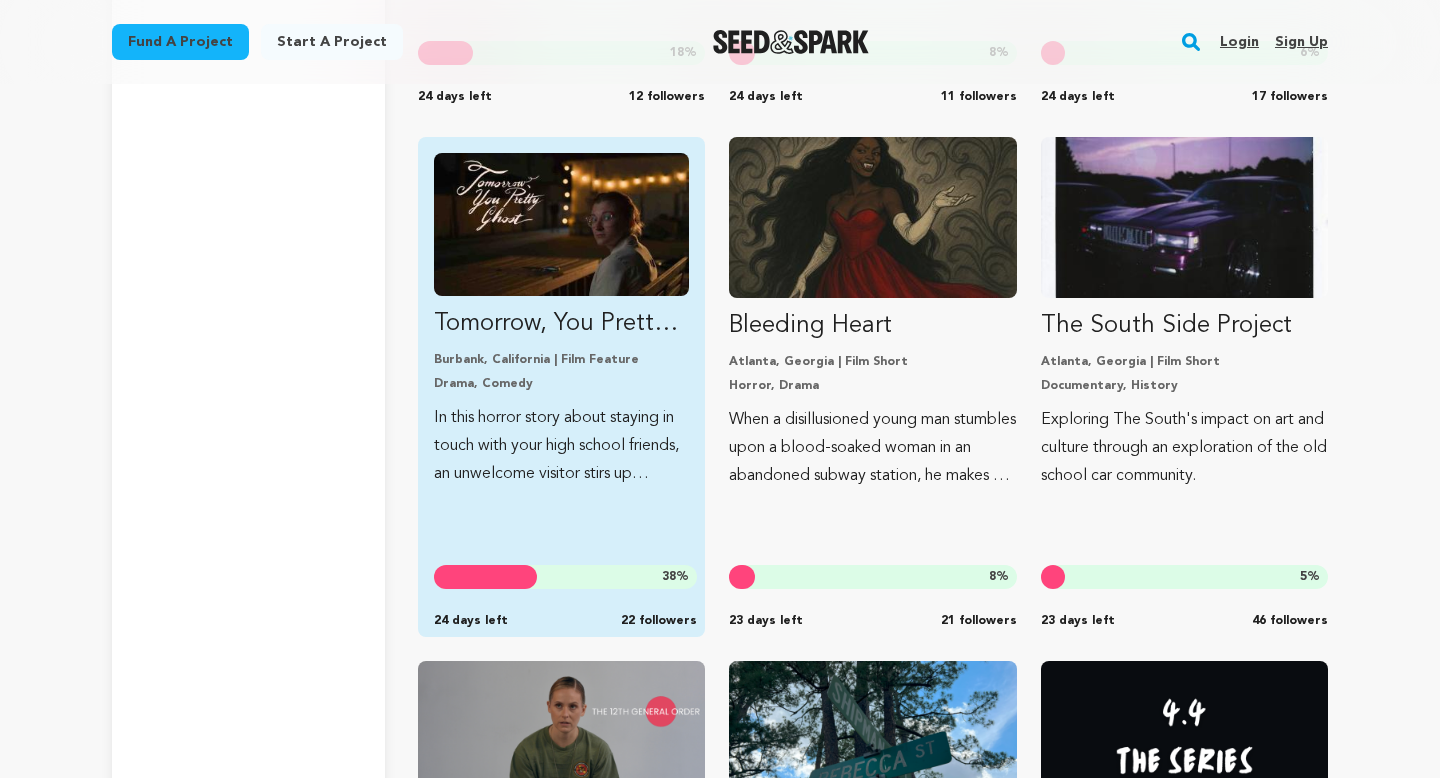 click at bounding box center (561, 224) 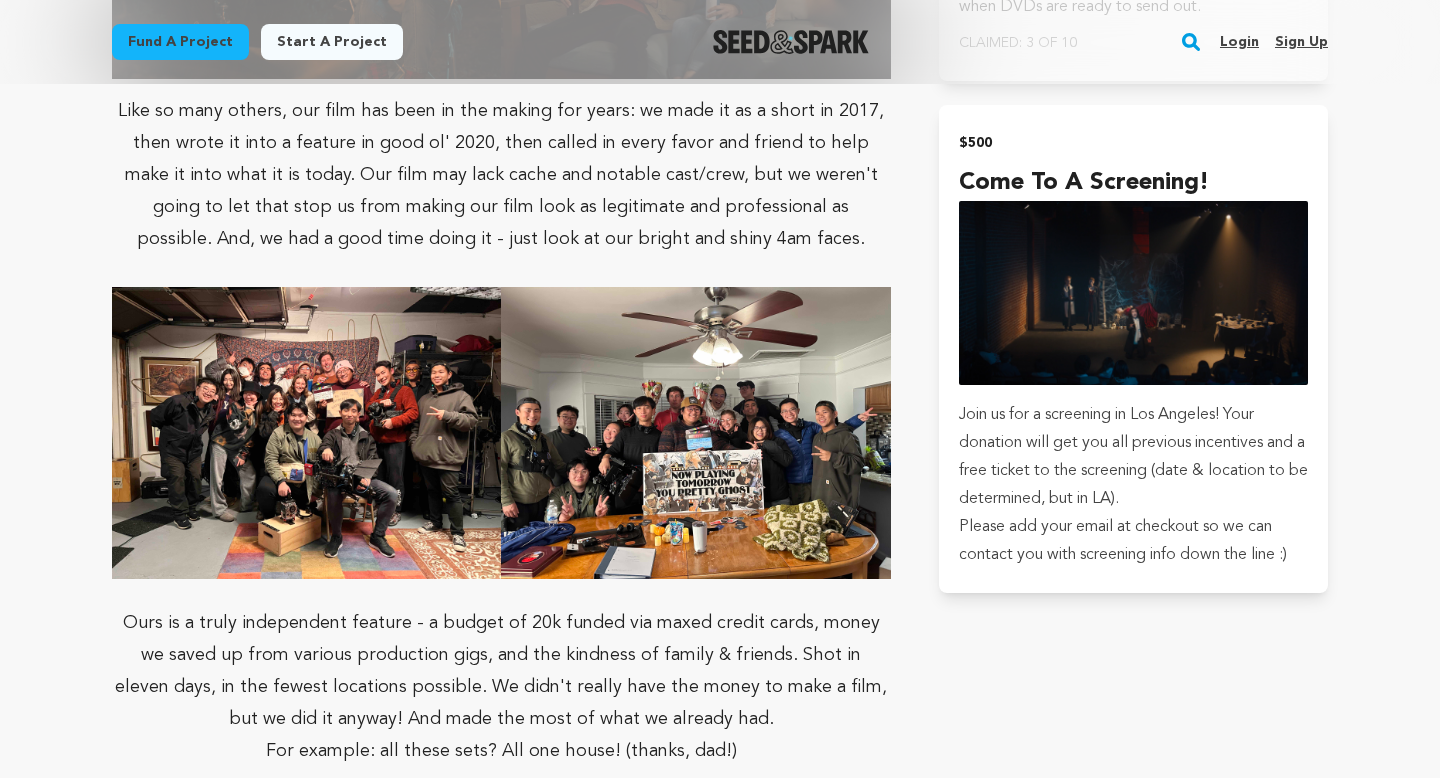 scroll, scrollTop: 3711, scrollLeft: 0, axis: vertical 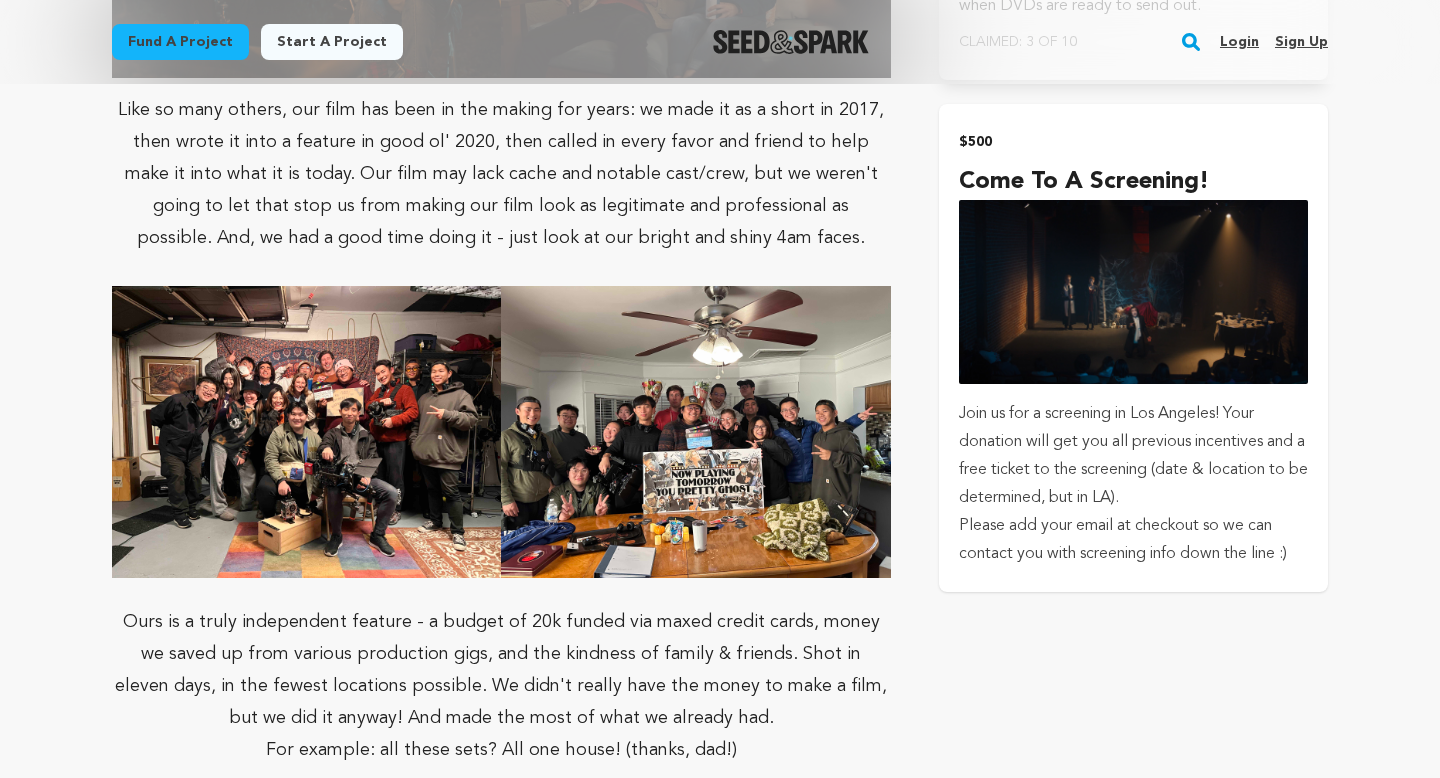 click at bounding box center [1133, 292] 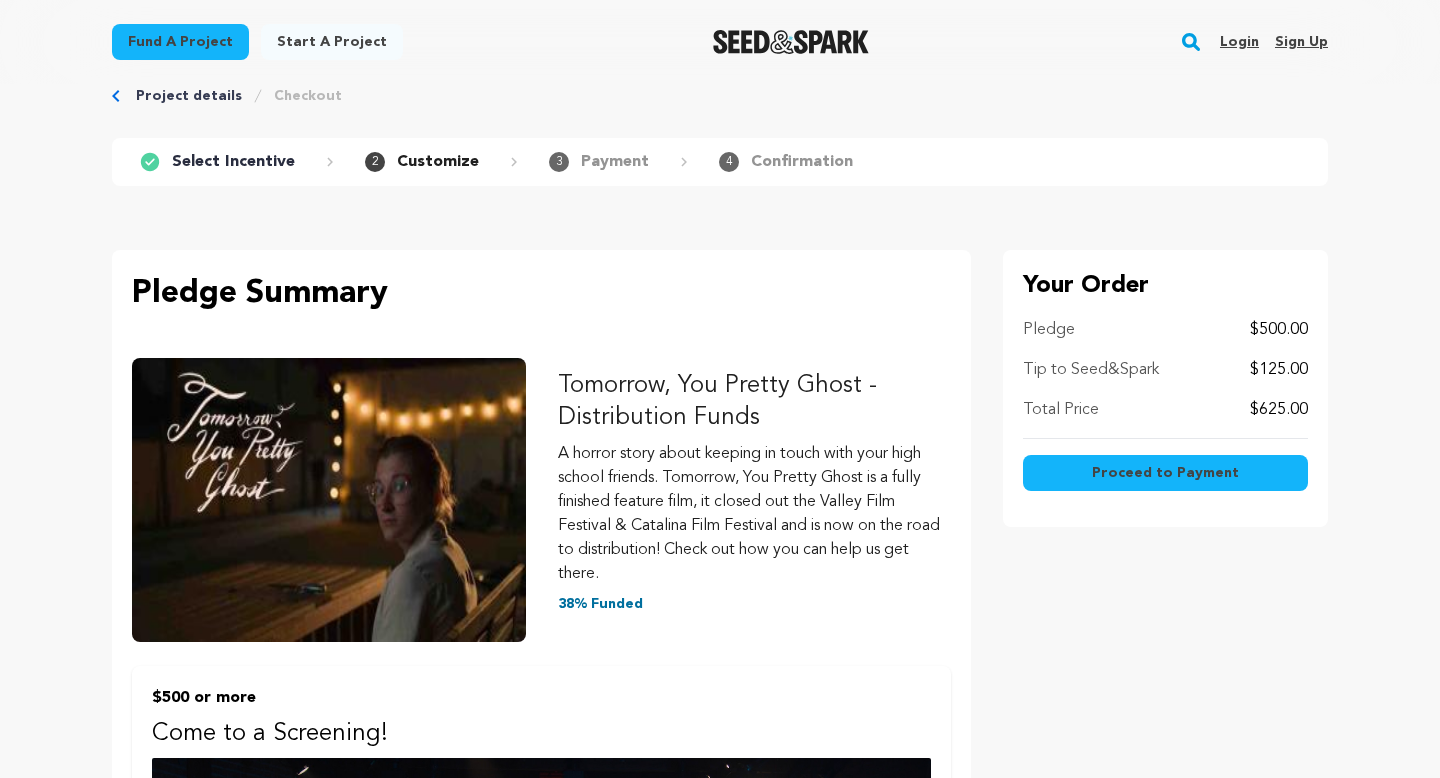 scroll, scrollTop: 0, scrollLeft: 0, axis: both 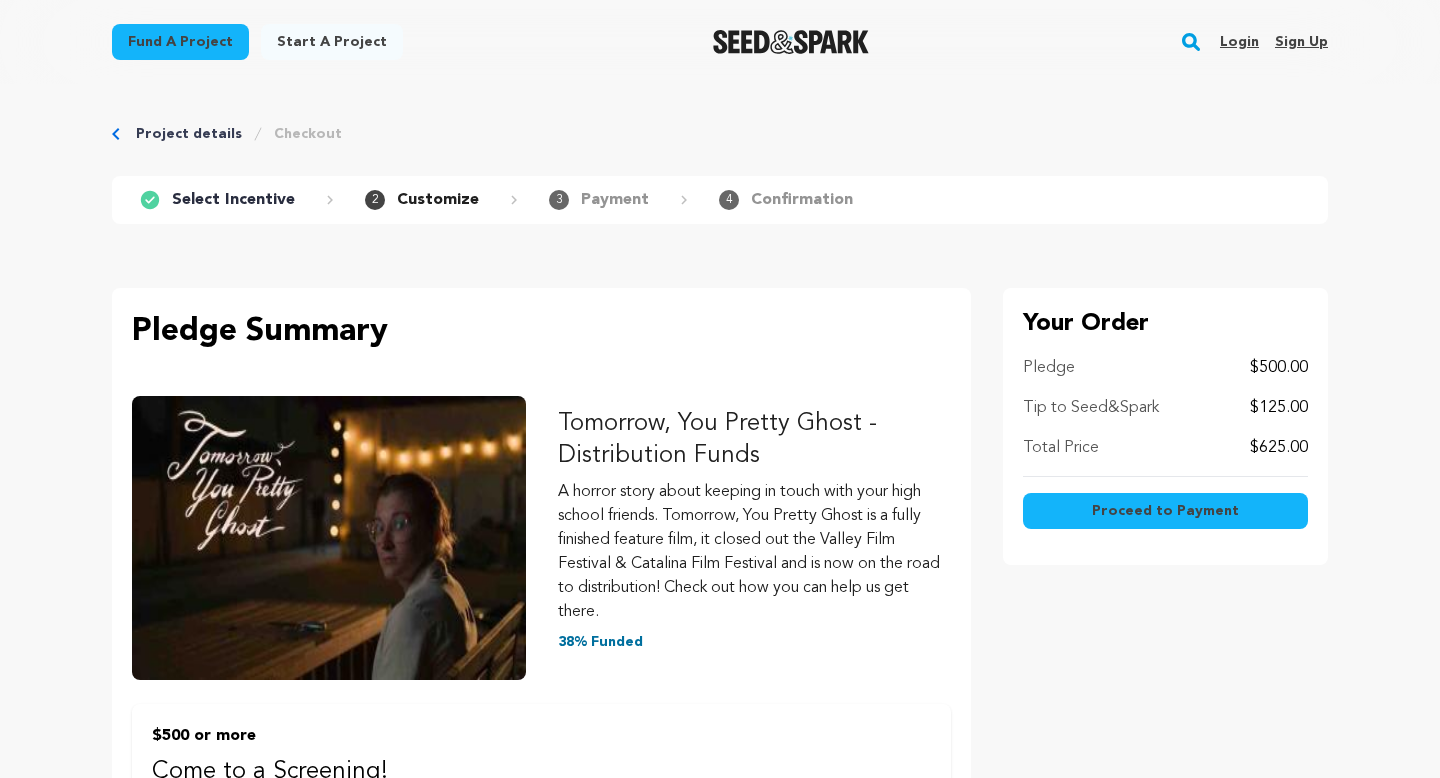 click on "Start a project" at bounding box center (332, 42) 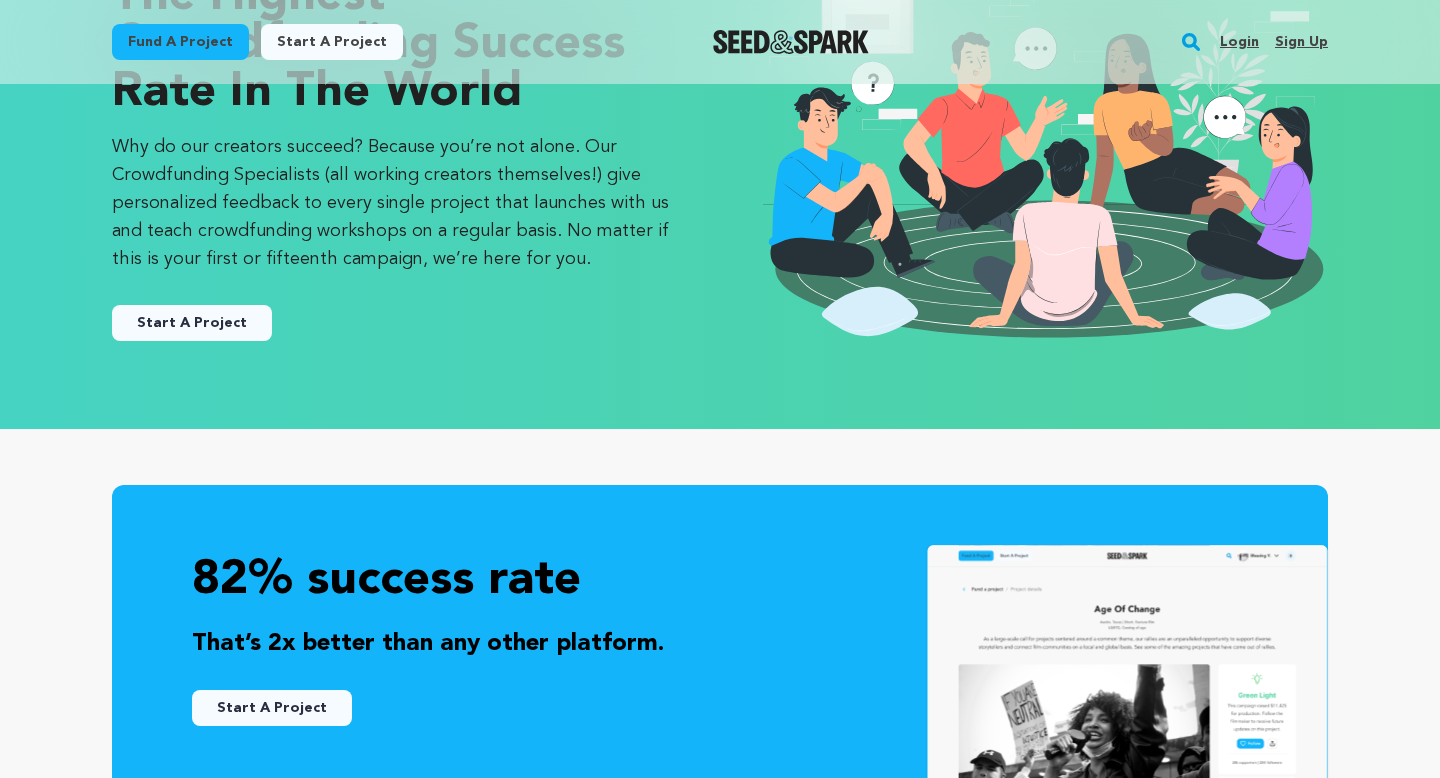 scroll, scrollTop: 0, scrollLeft: 0, axis: both 